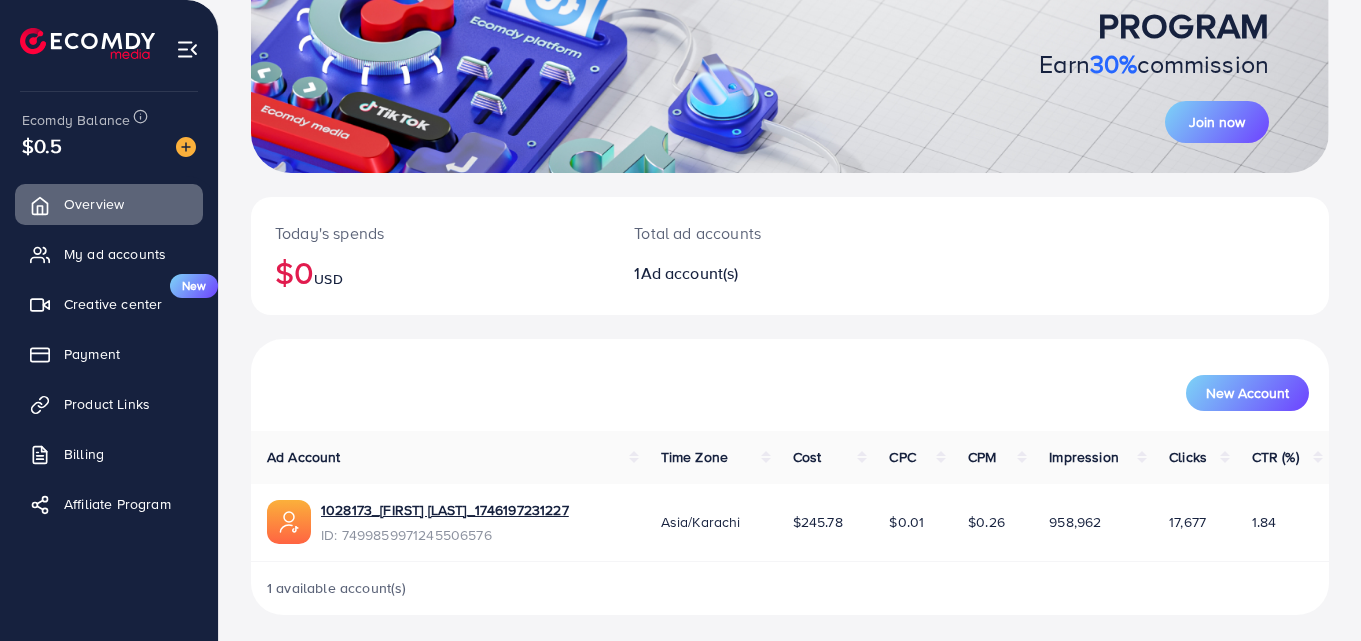 scroll, scrollTop: 227, scrollLeft: 0, axis: vertical 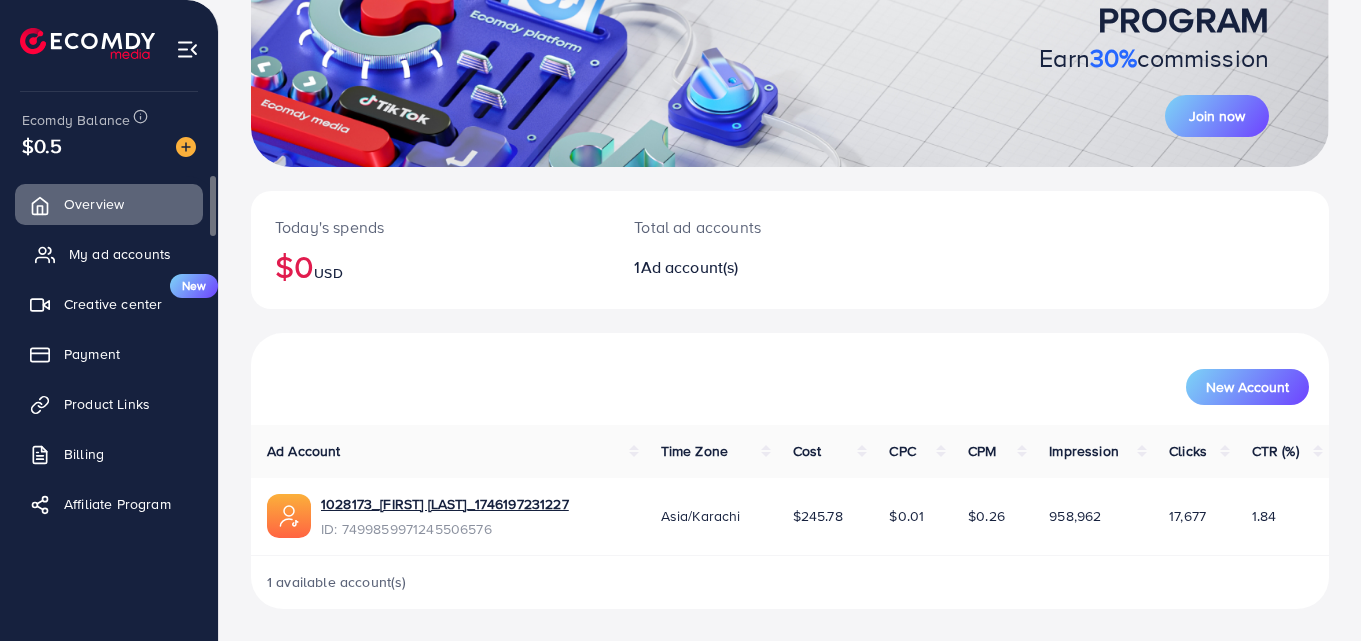 click on "My ad accounts" at bounding box center [120, 254] 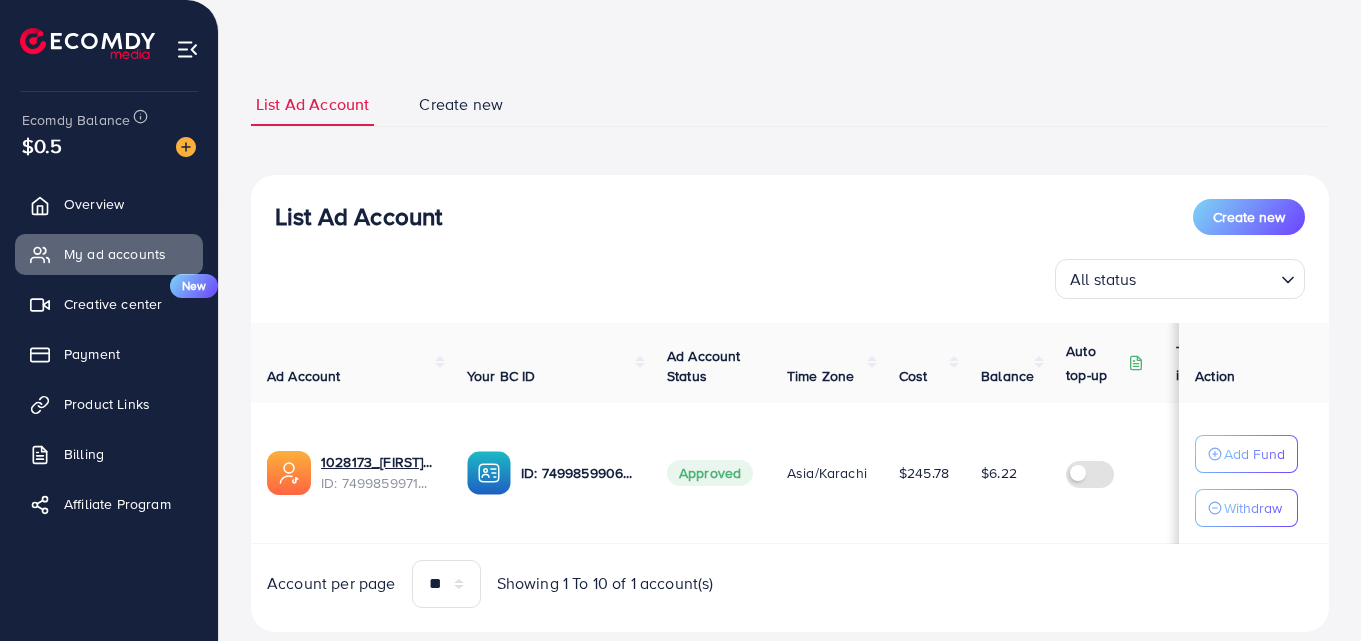 scroll, scrollTop: 117, scrollLeft: 0, axis: vertical 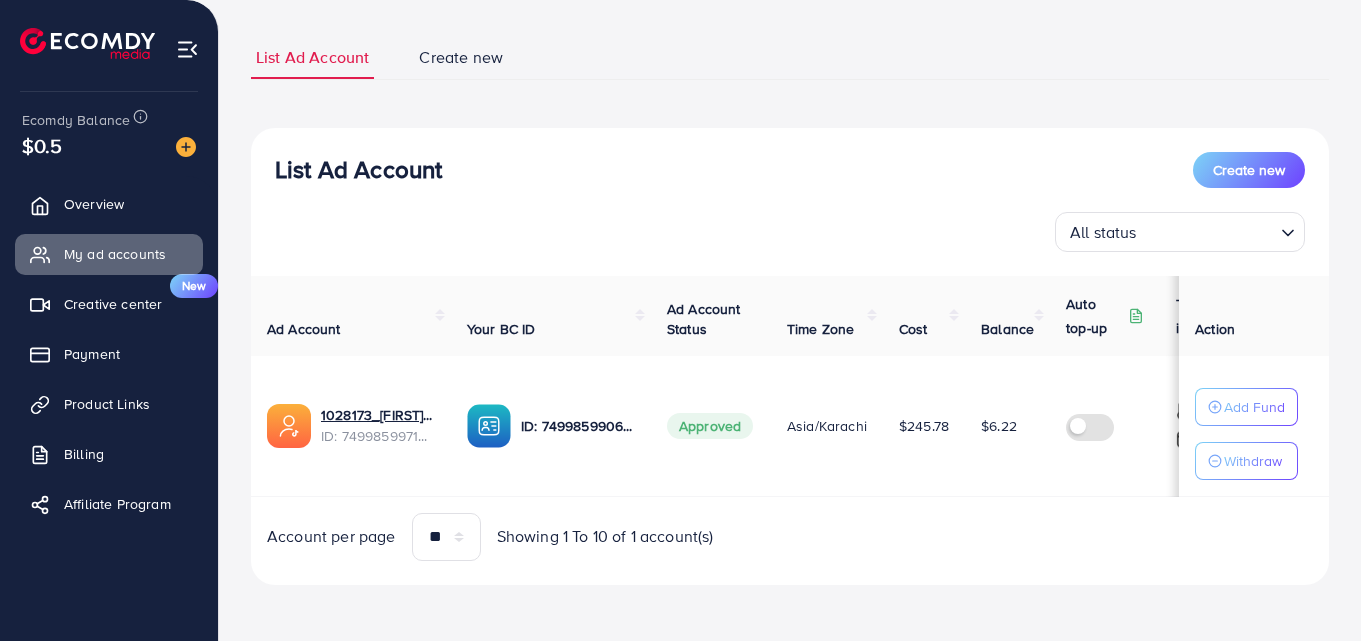 click on "Approved" at bounding box center [710, 426] 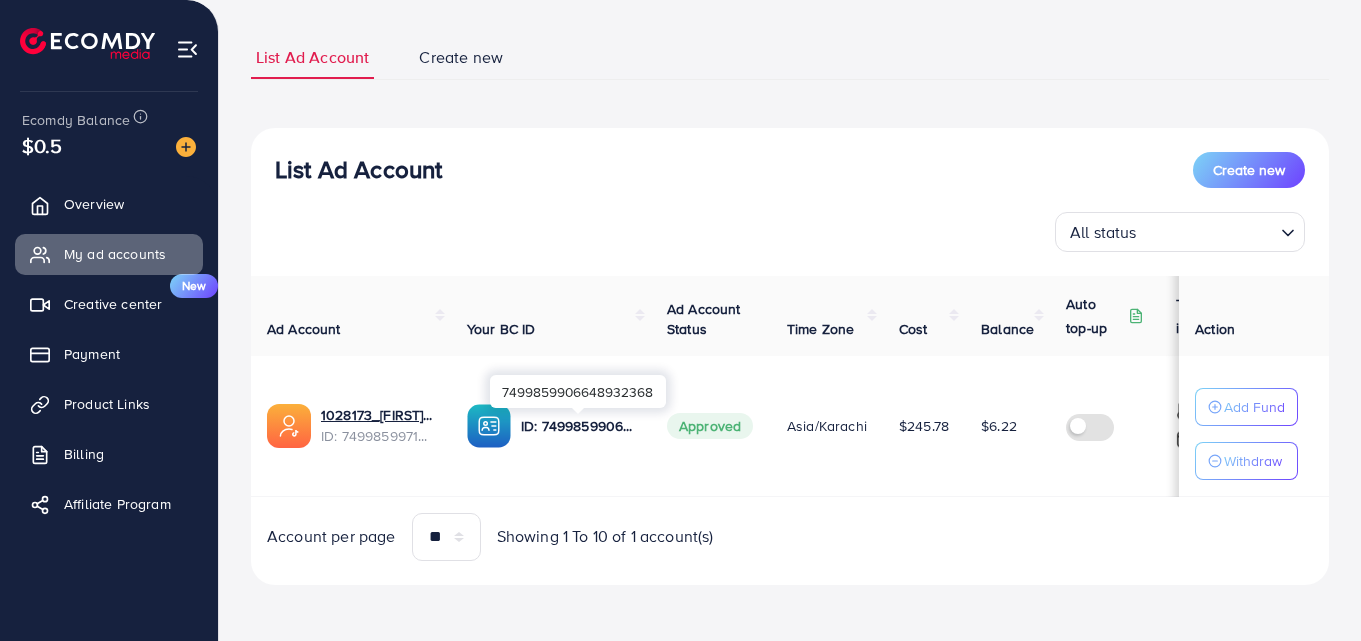 click on "ID: 7499859906648932368" at bounding box center (578, 426) 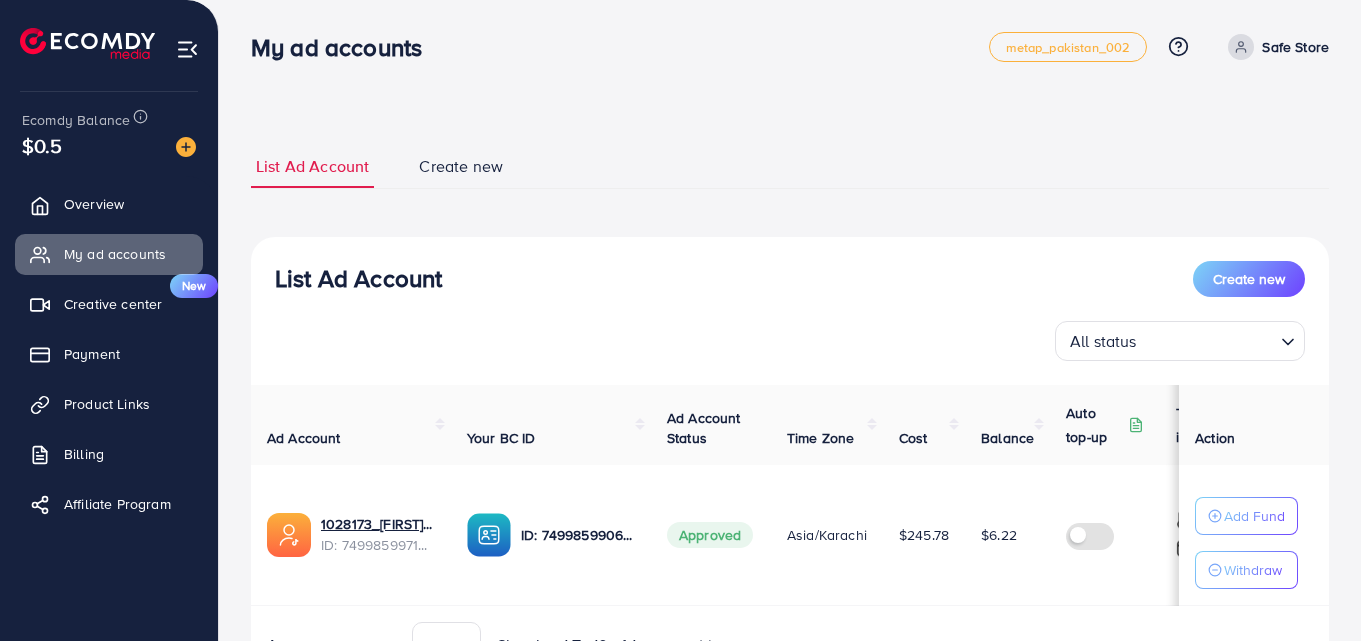 scroll, scrollTop: 0, scrollLeft: 0, axis: both 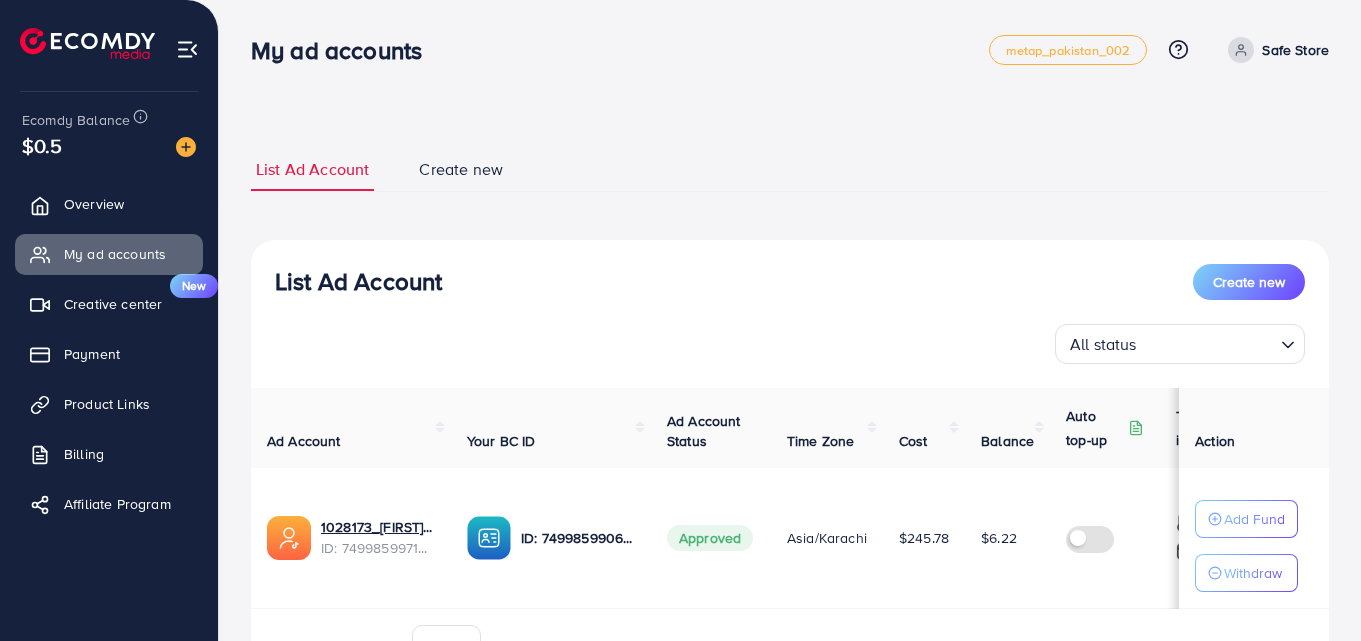 click at bounding box center (289, 538) 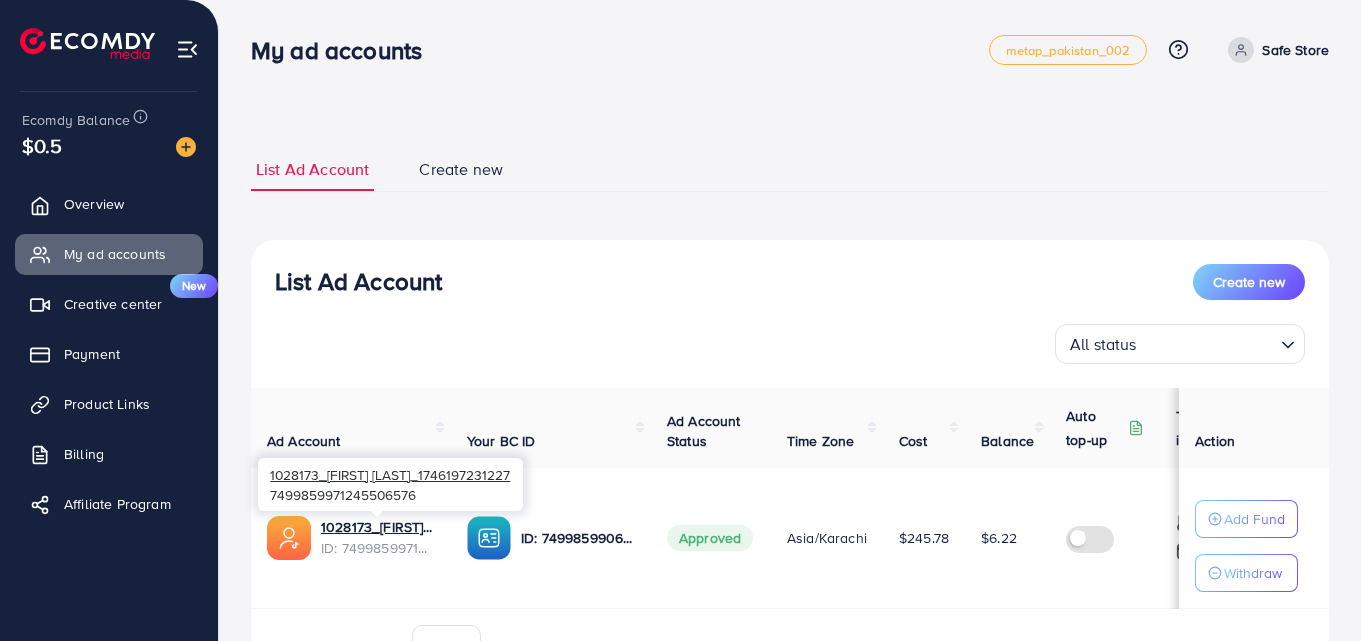 click on "ID: 7499859971245506576" at bounding box center [378, 548] 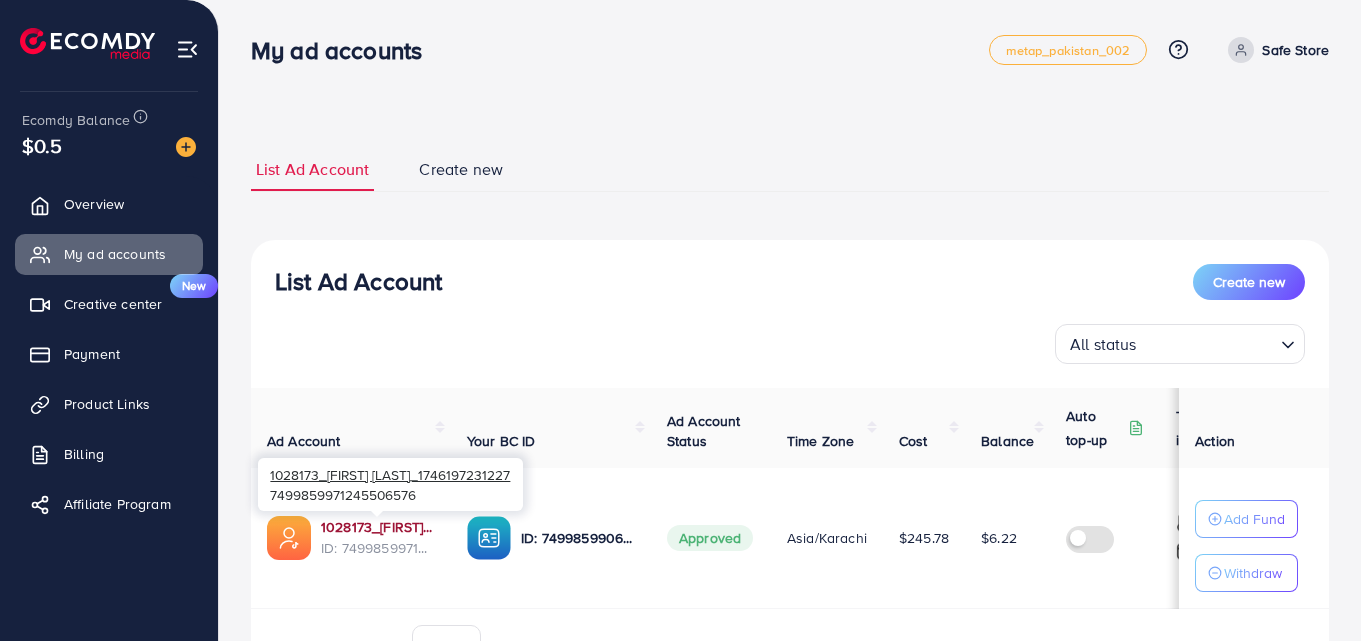 click on "1028173_[FIRST] [LAST]_1746197231227" at bounding box center [378, 527] 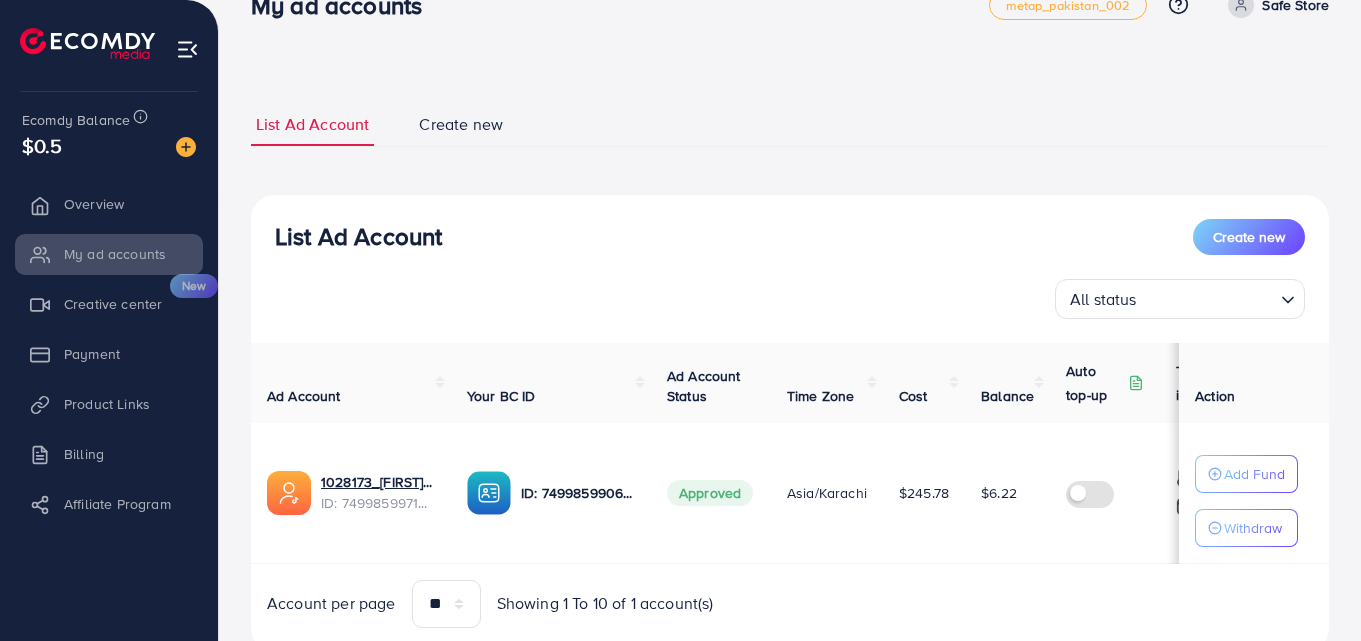 scroll, scrollTop: 0, scrollLeft: 0, axis: both 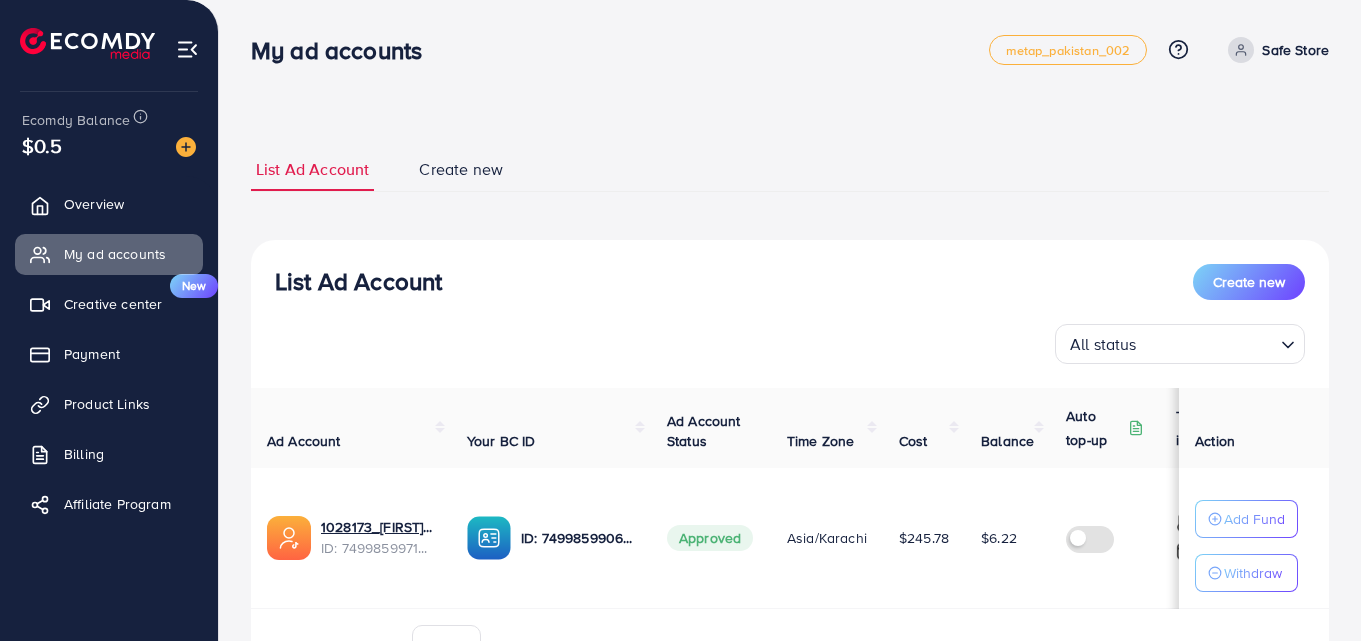 click on "List Ad Account   Create new" at bounding box center [790, 282] 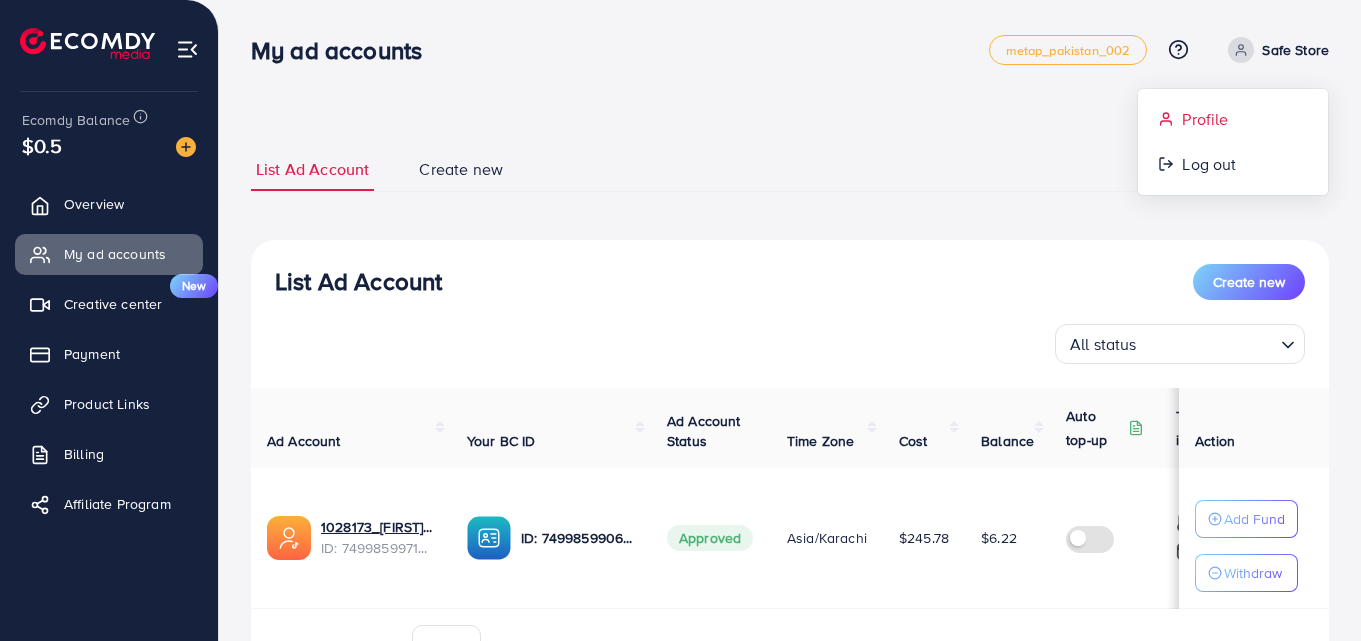 click on "Profile" at bounding box center (1205, 119) 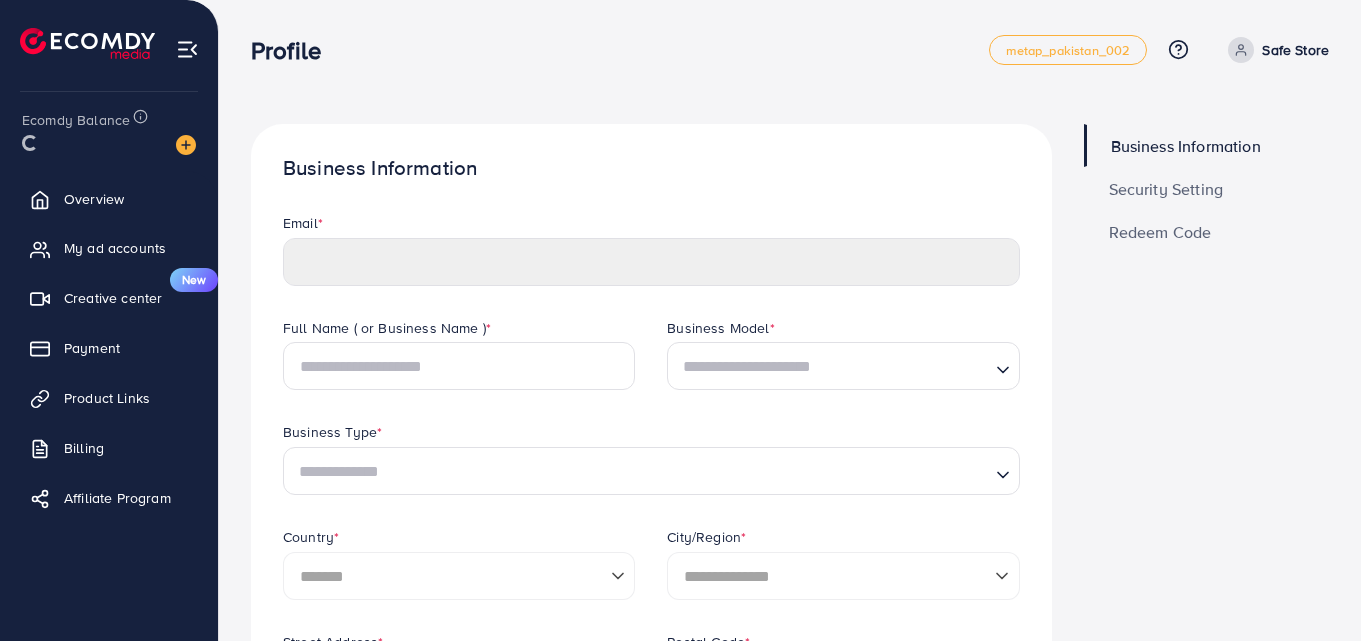 type on "**********" 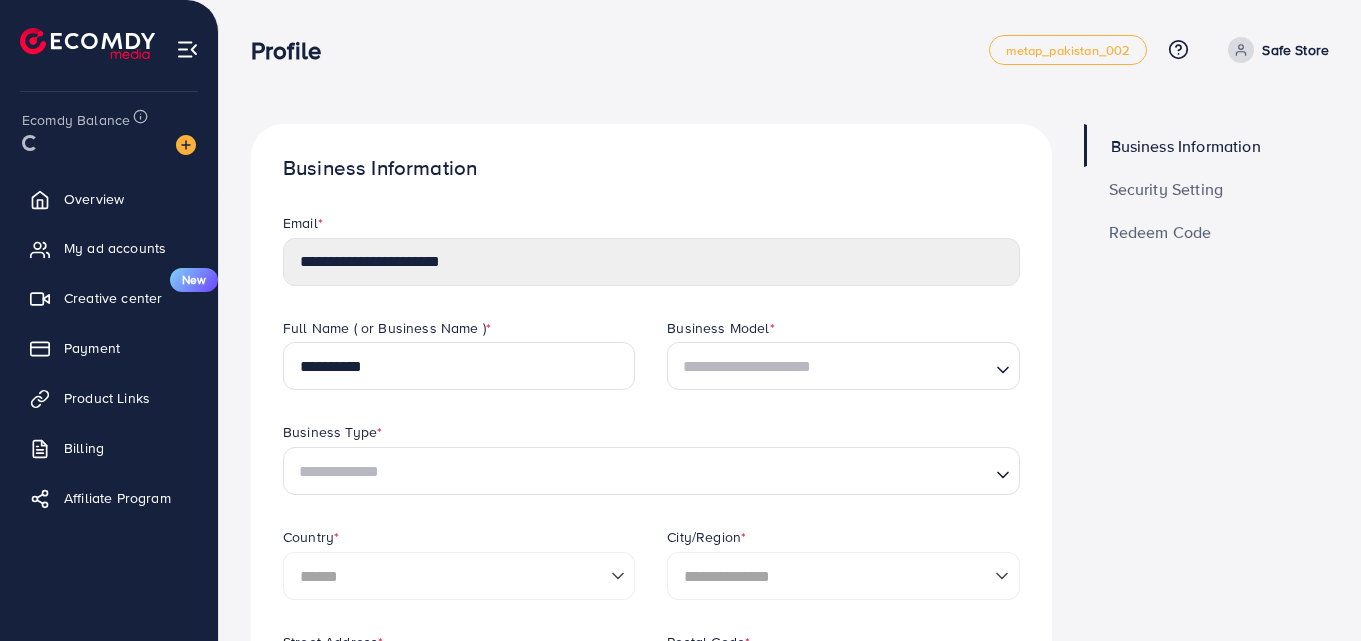 type on "******" 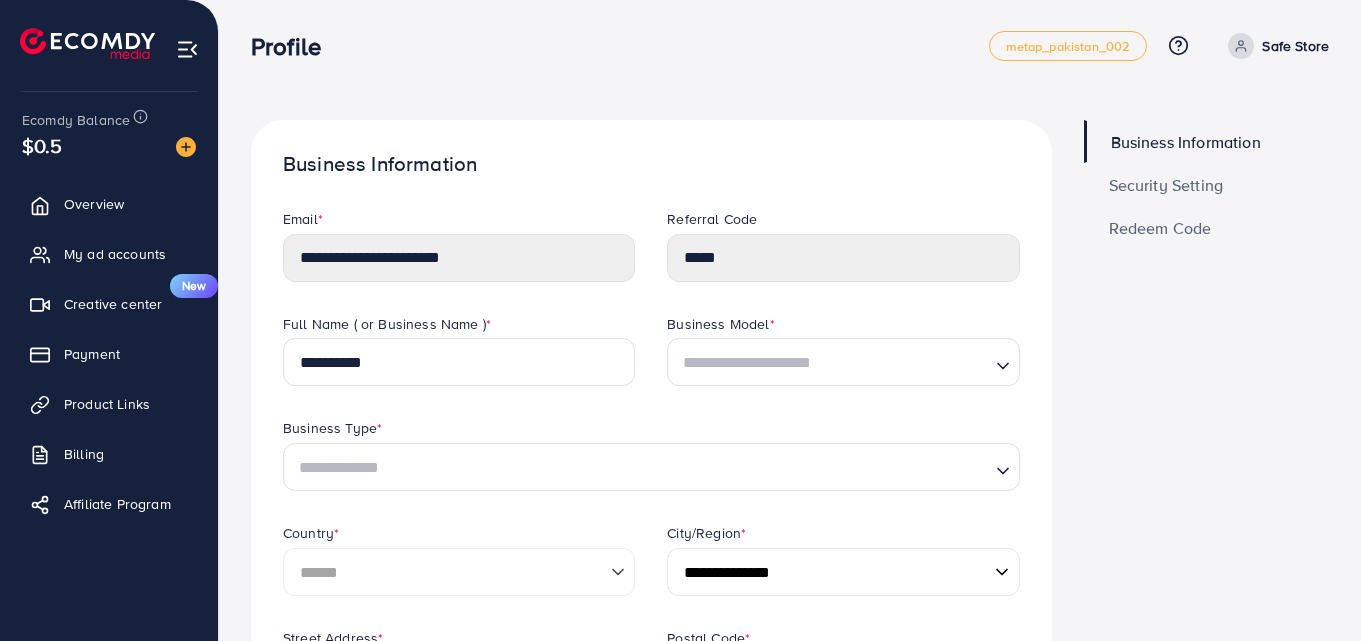 scroll, scrollTop: 0, scrollLeft: 0, axis: both 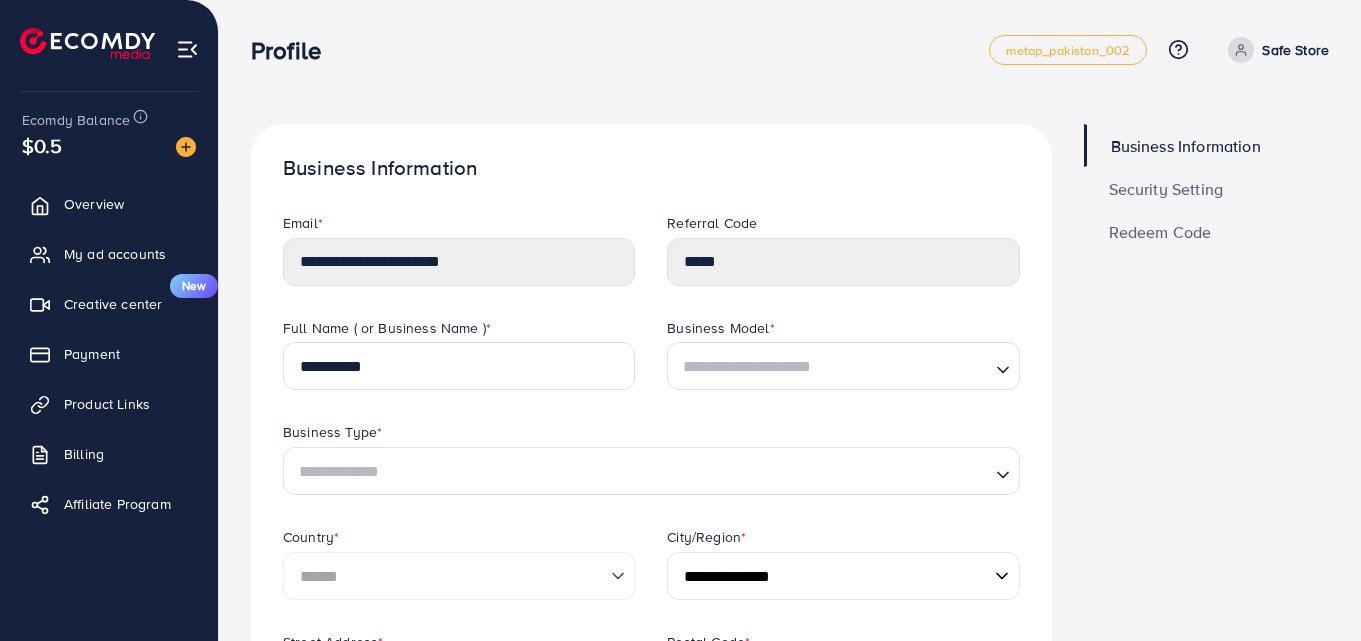 click on "Security Setting" at bounding box center [1166, 189] 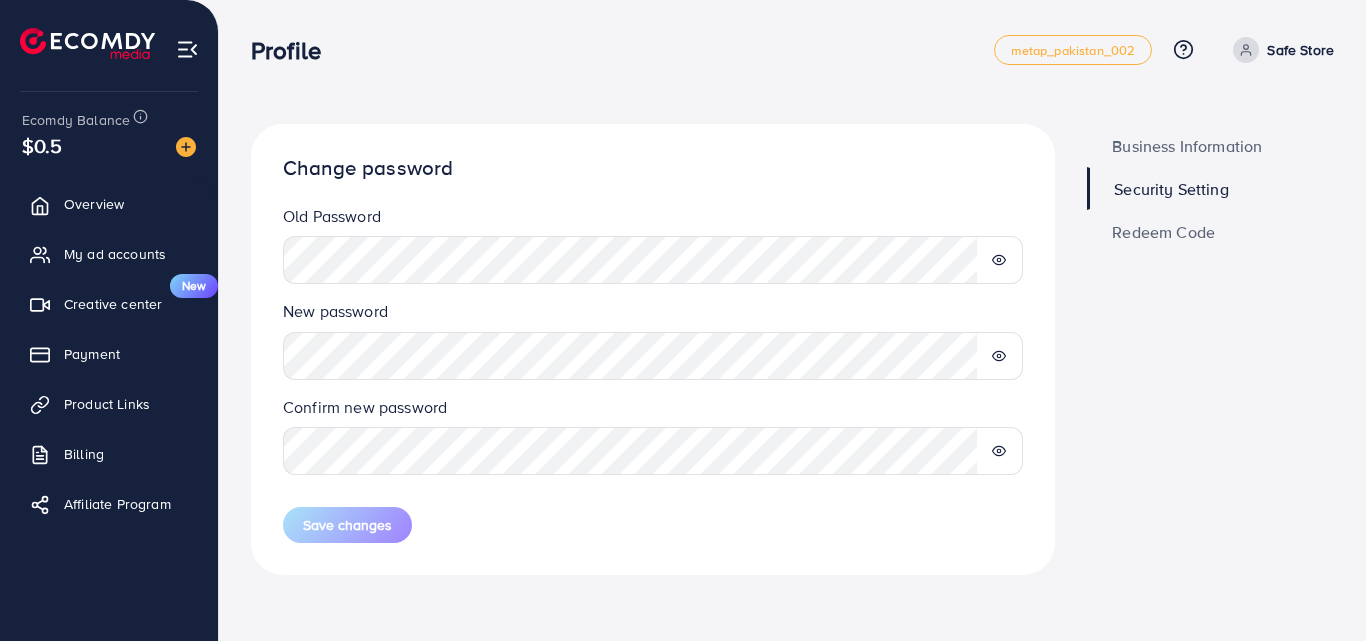 click on "Redeem Code" at bounding box center (1163, 232) 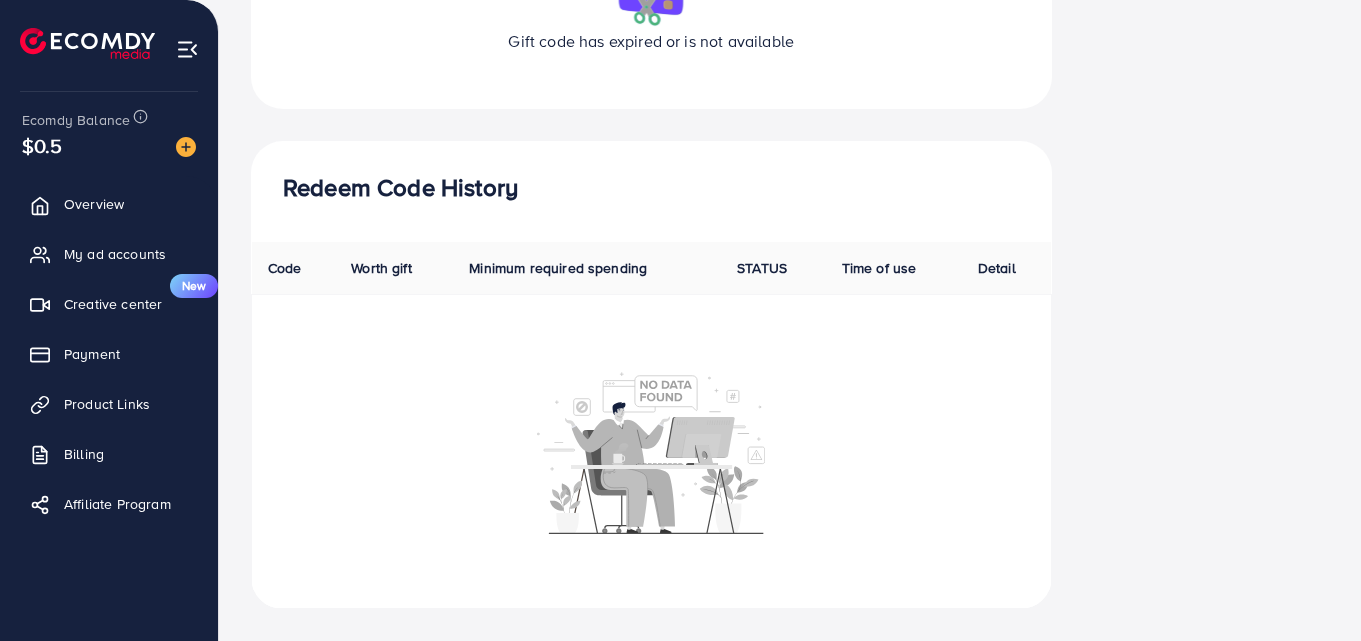 scroll, scrollTop: 356, scrollLeft: 0, axis: vertical 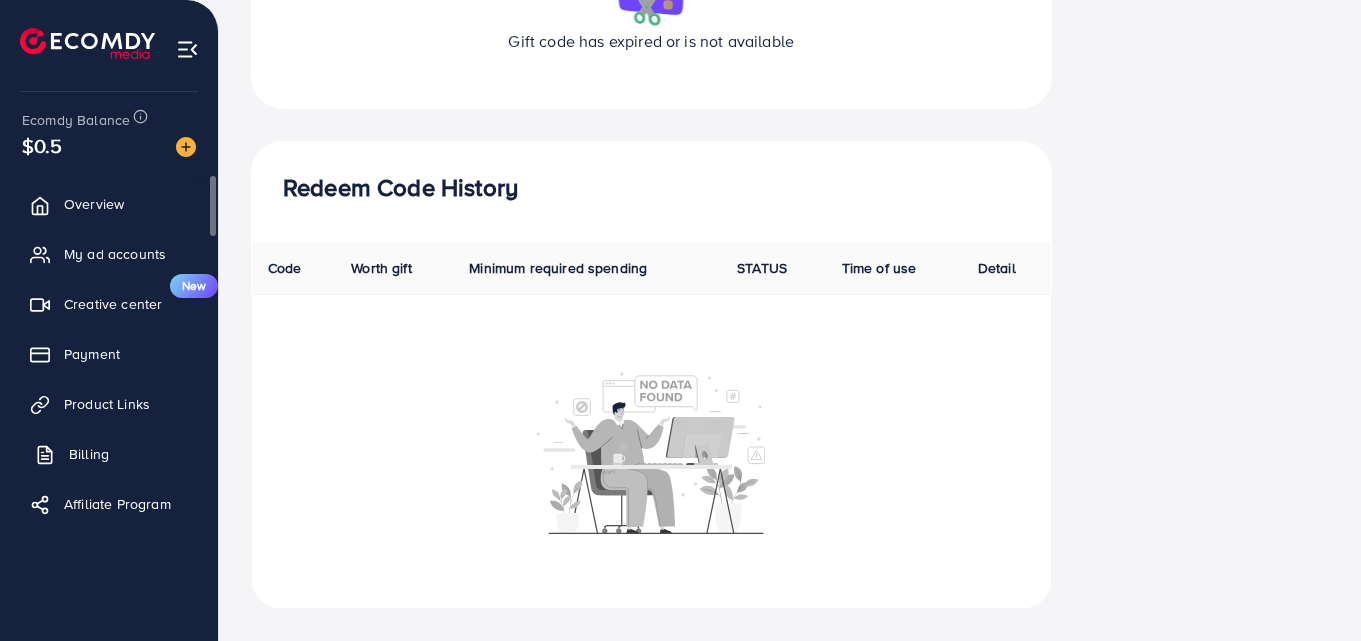 click on "Billing" at bounding box center (109, 454) 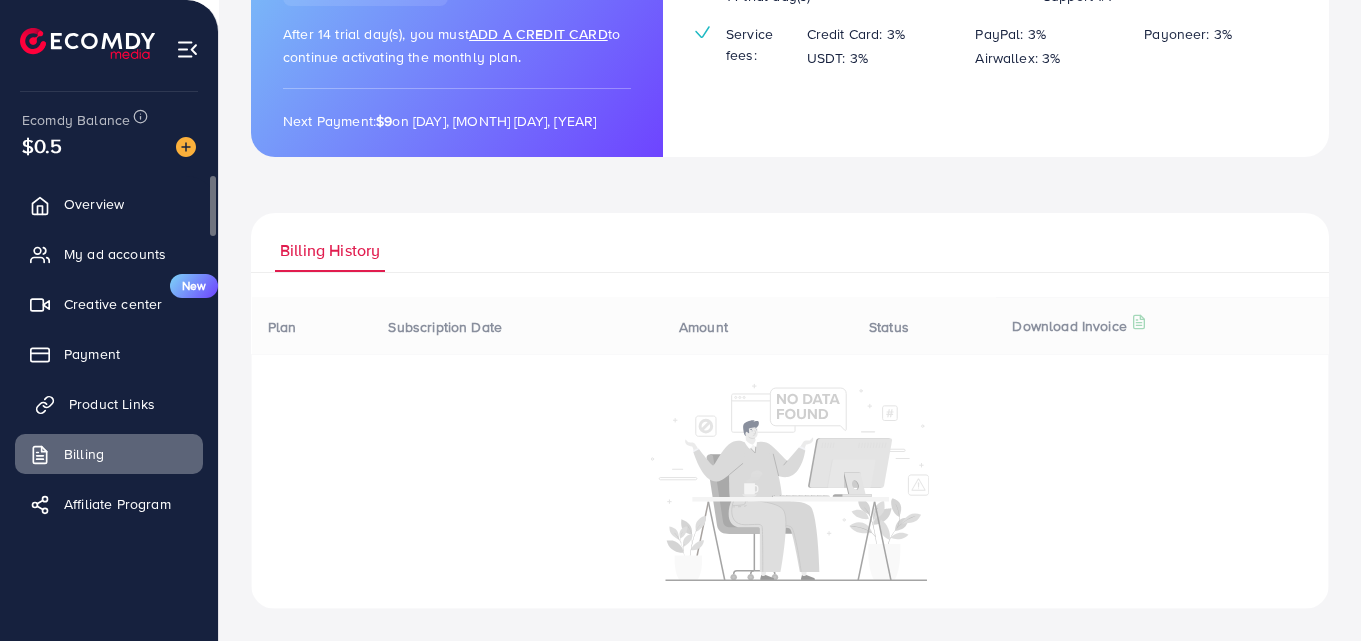 scroll, scrollTop: 0, scrollLeft: 0, axis: both 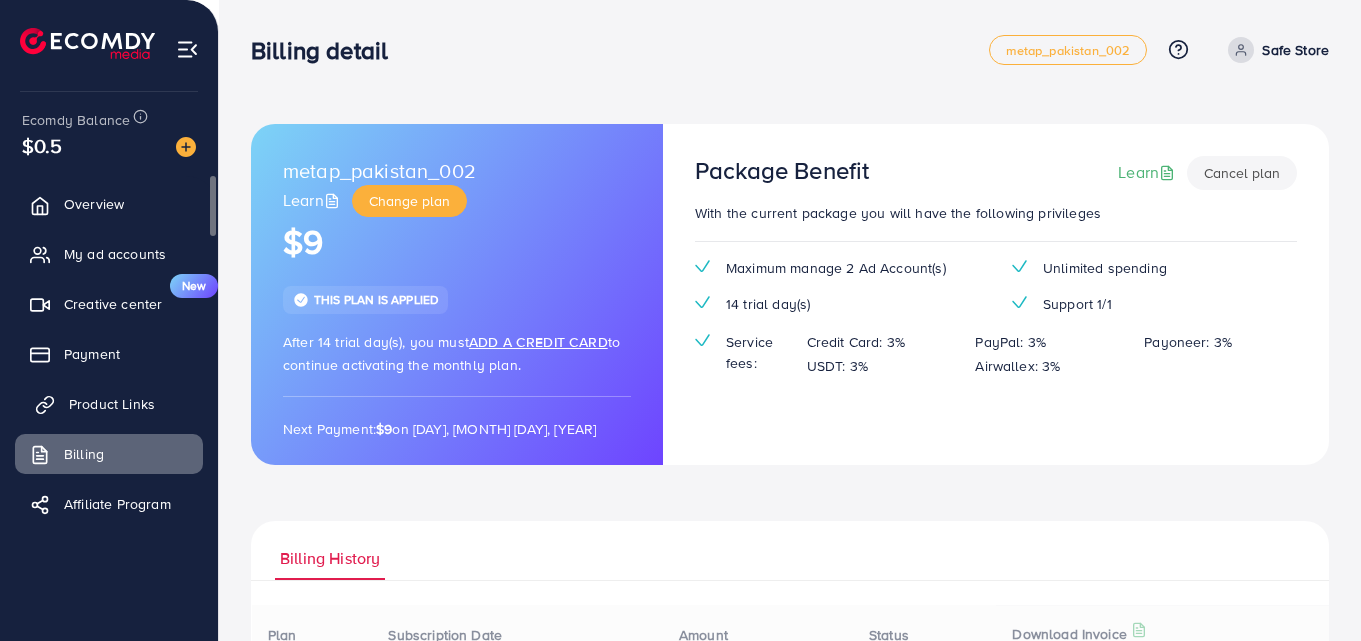 click on "Product Links" at bounding box center (112, 404) 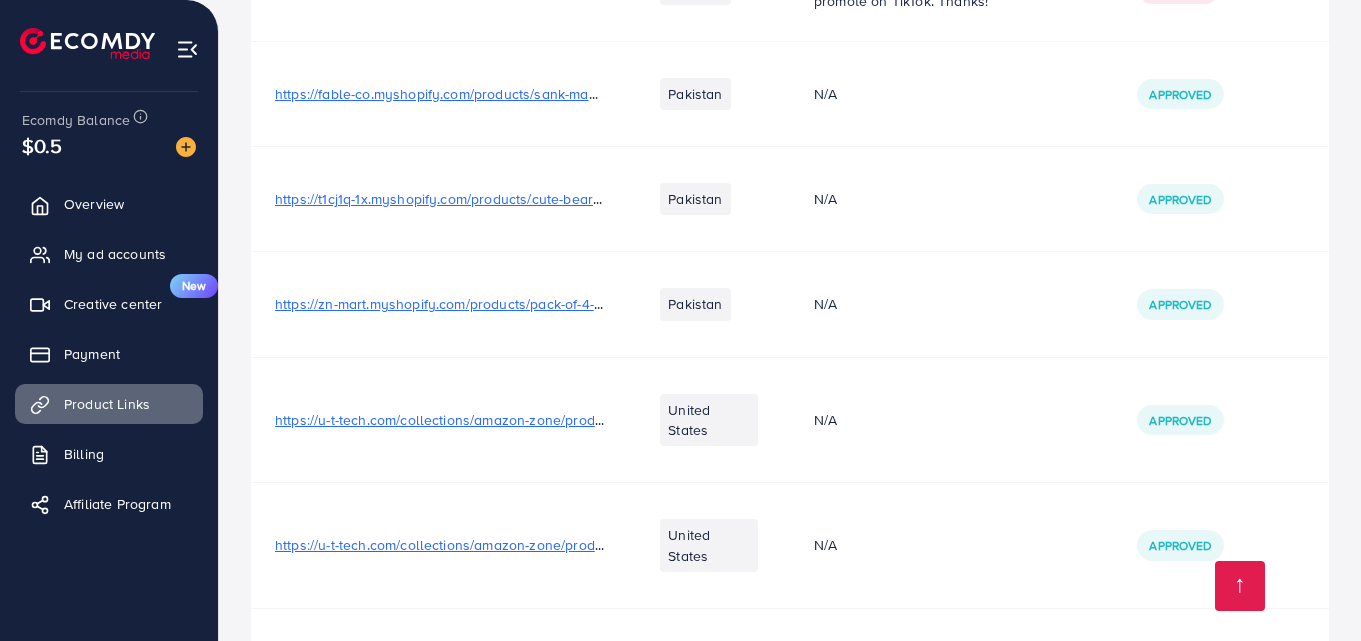 scroll, scrollTop: 989, scrollLeft: 0, axis: vertical 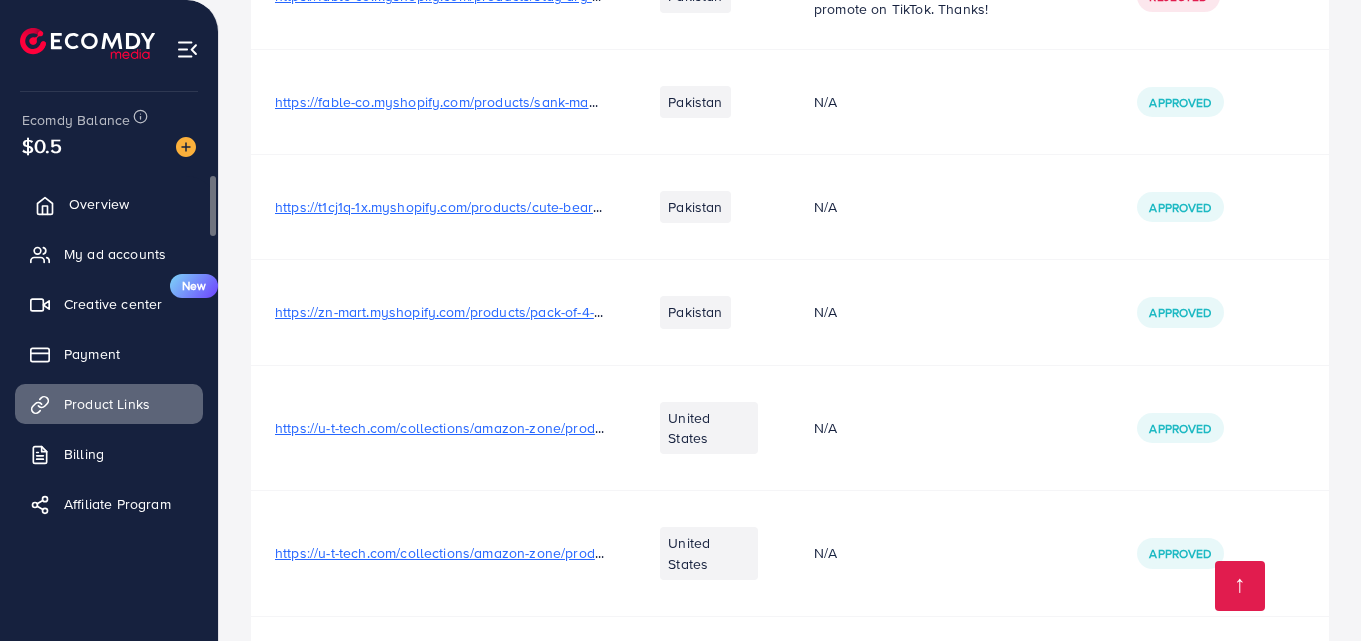 click on "Overview" at bounding box center [99, 204] 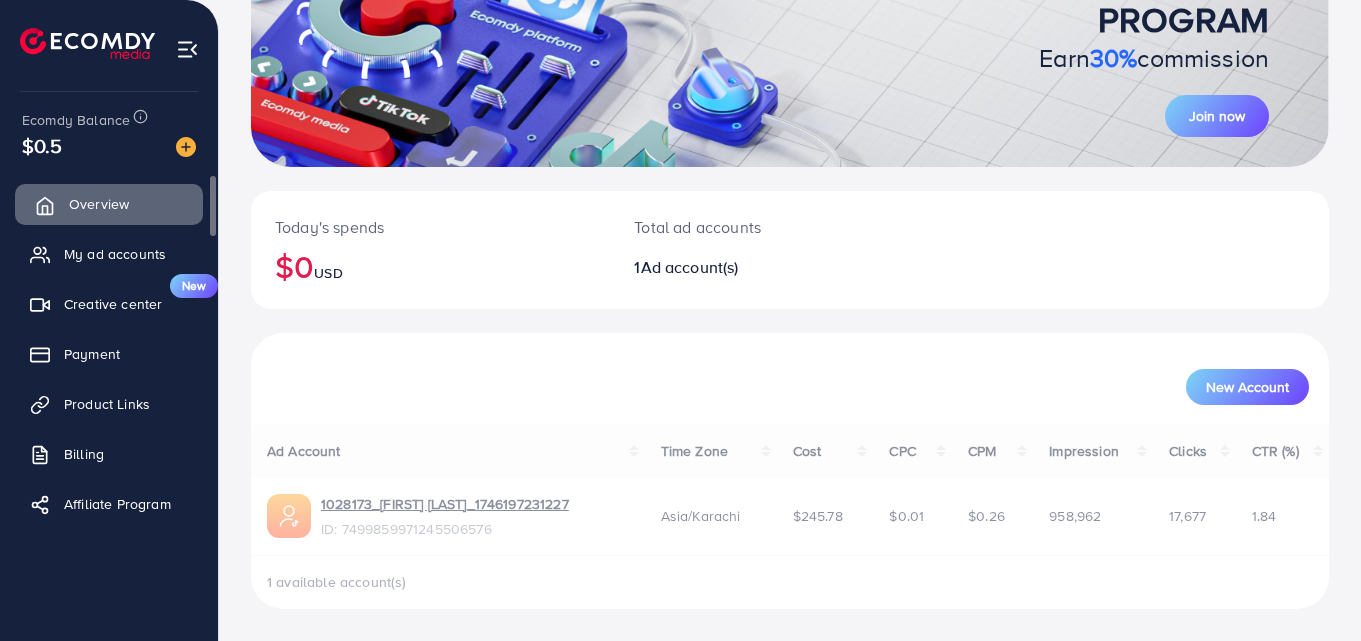 scroll, scrollTop: 0, scrollLeft: 0, axis: both 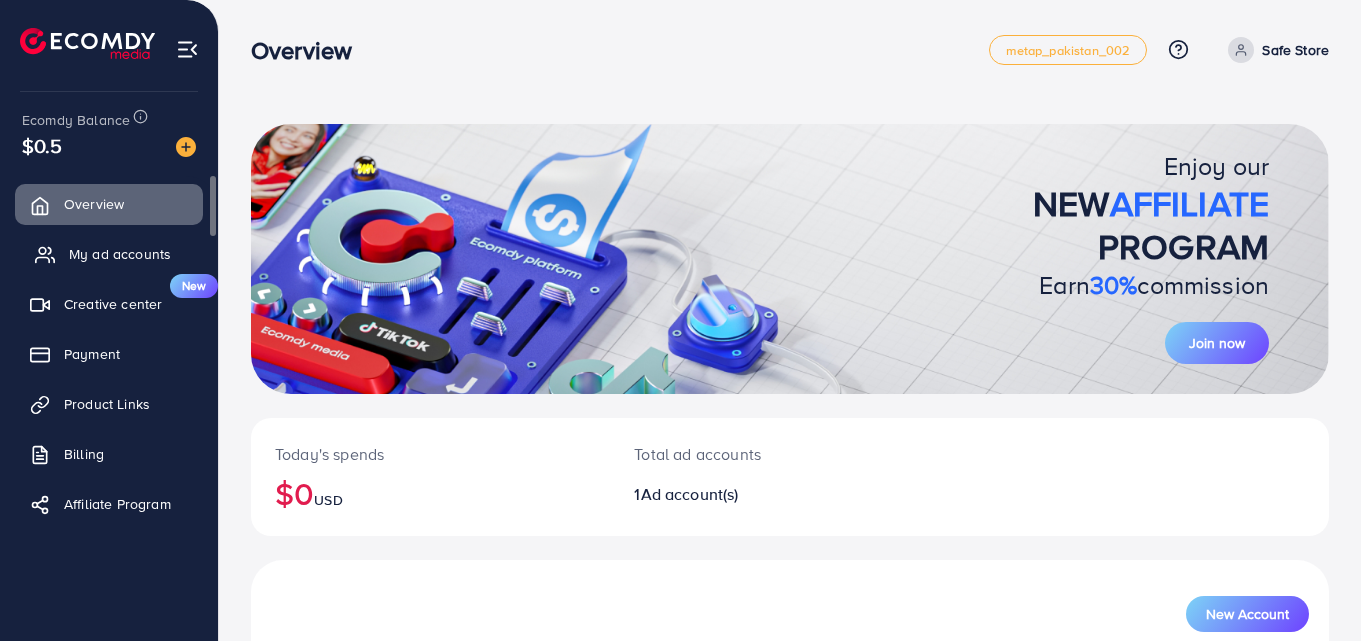 click on "My ad accounts" at bounding box center [120, 254] 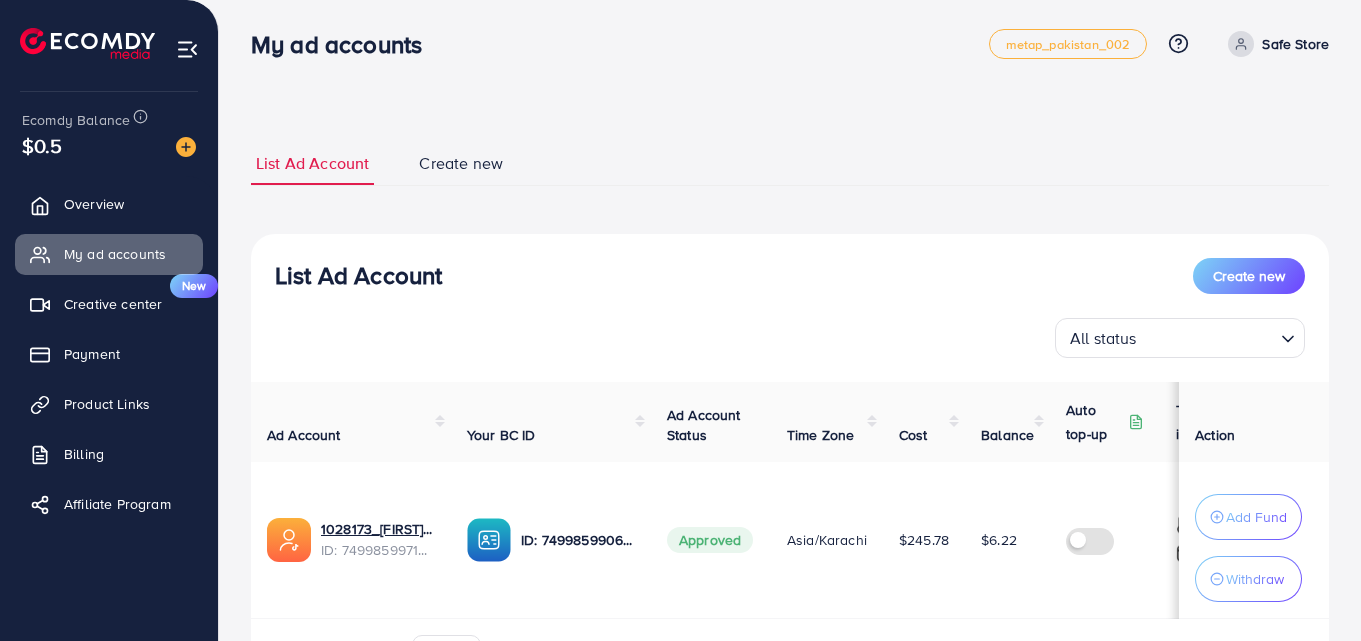 scroll, scrollTop: 133, scrollLeft: 0, axis: vertical 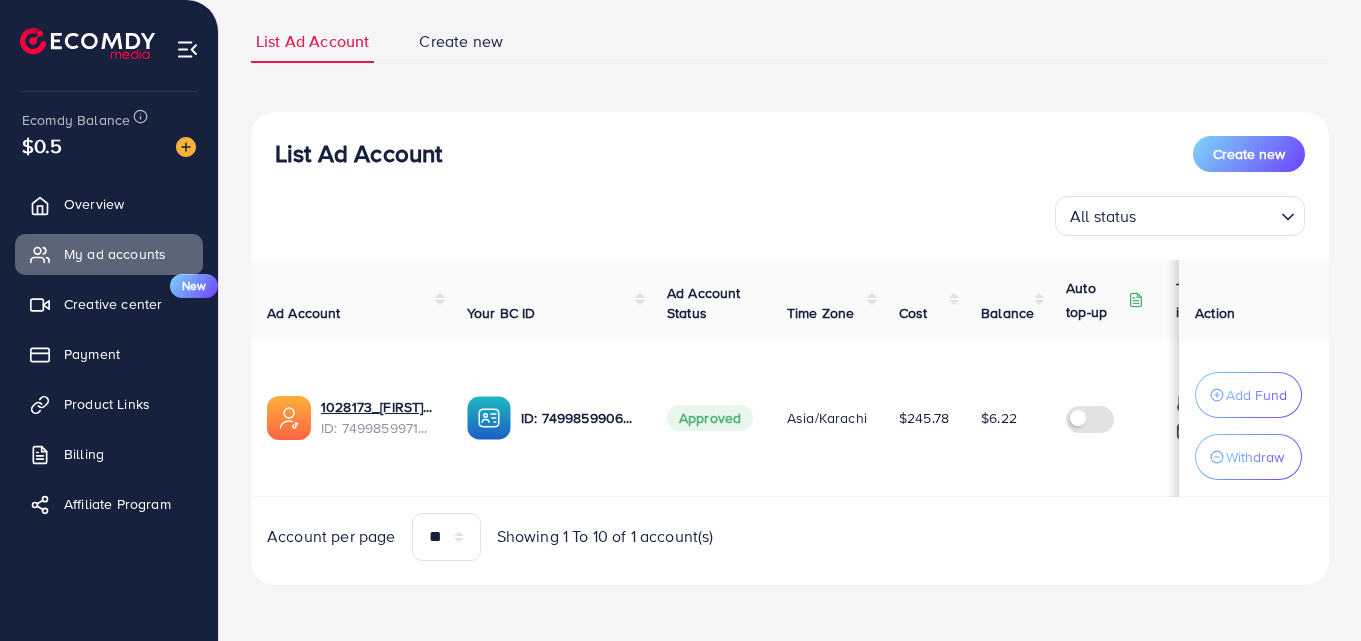 click on "Approved" at bounding box center (710, 418) 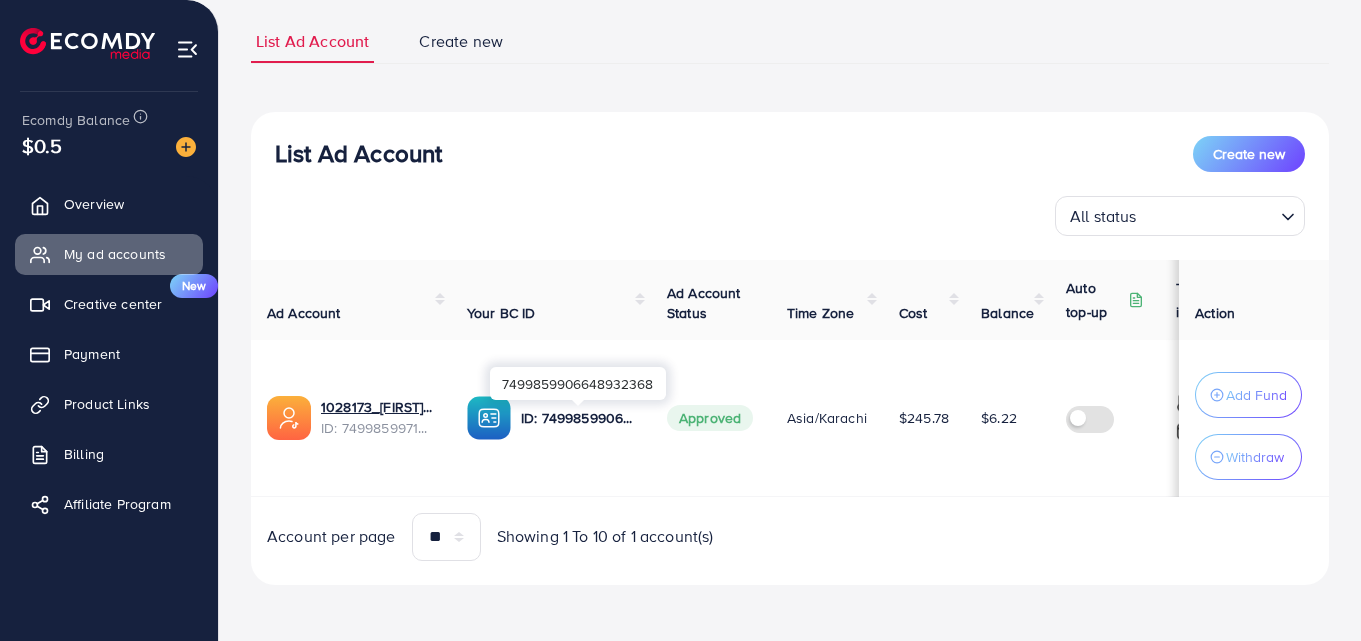 click on "ID: 7499859906648932368" at bounding box center [578, 418] 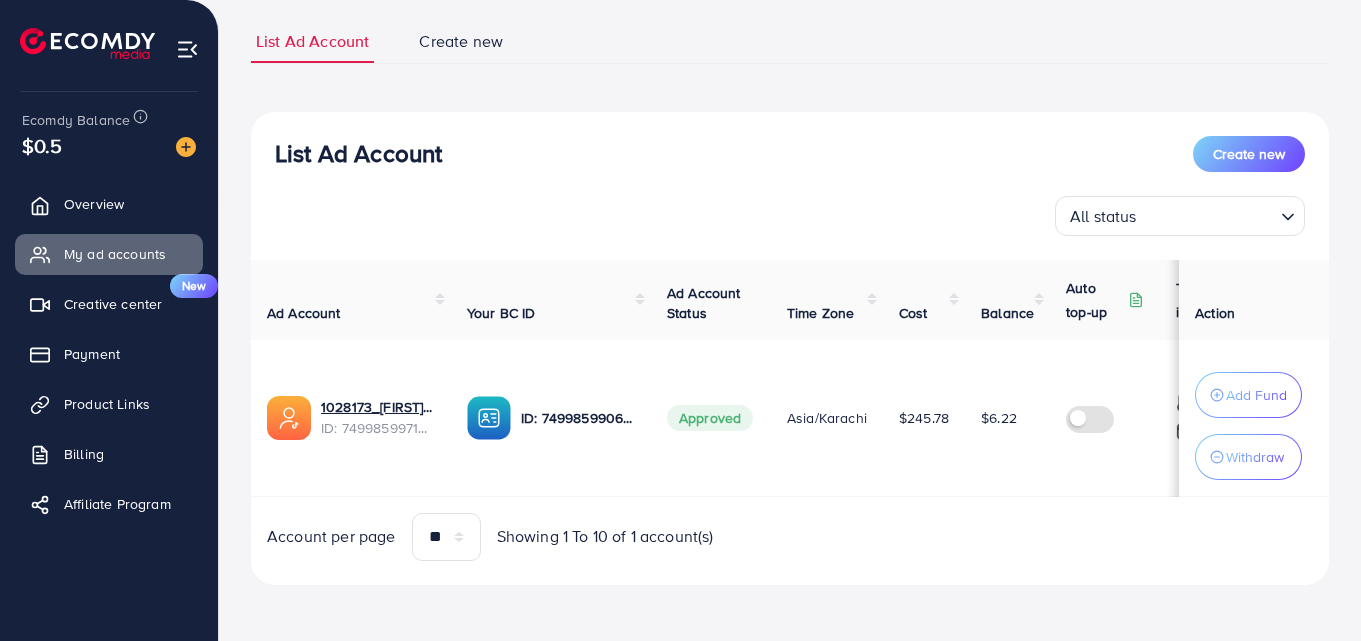 click at bounding box center [489, 418] 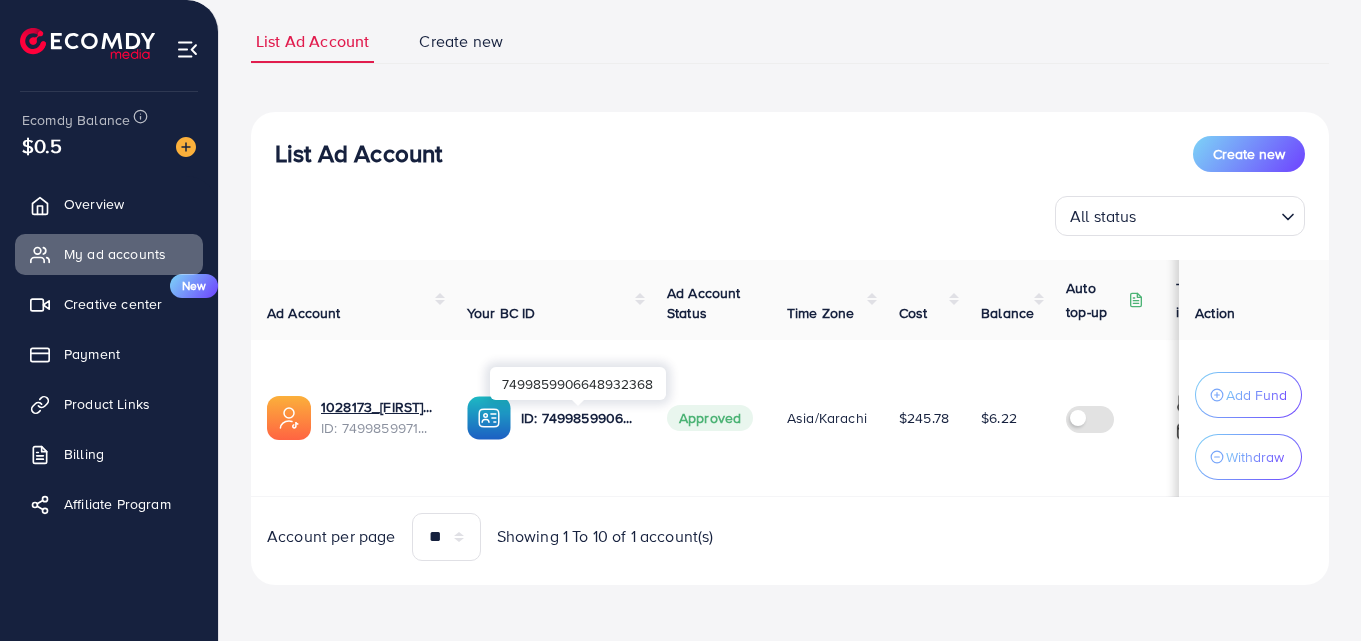 click on "ID: 7499859906648932368" at bounding box center (578, 418) 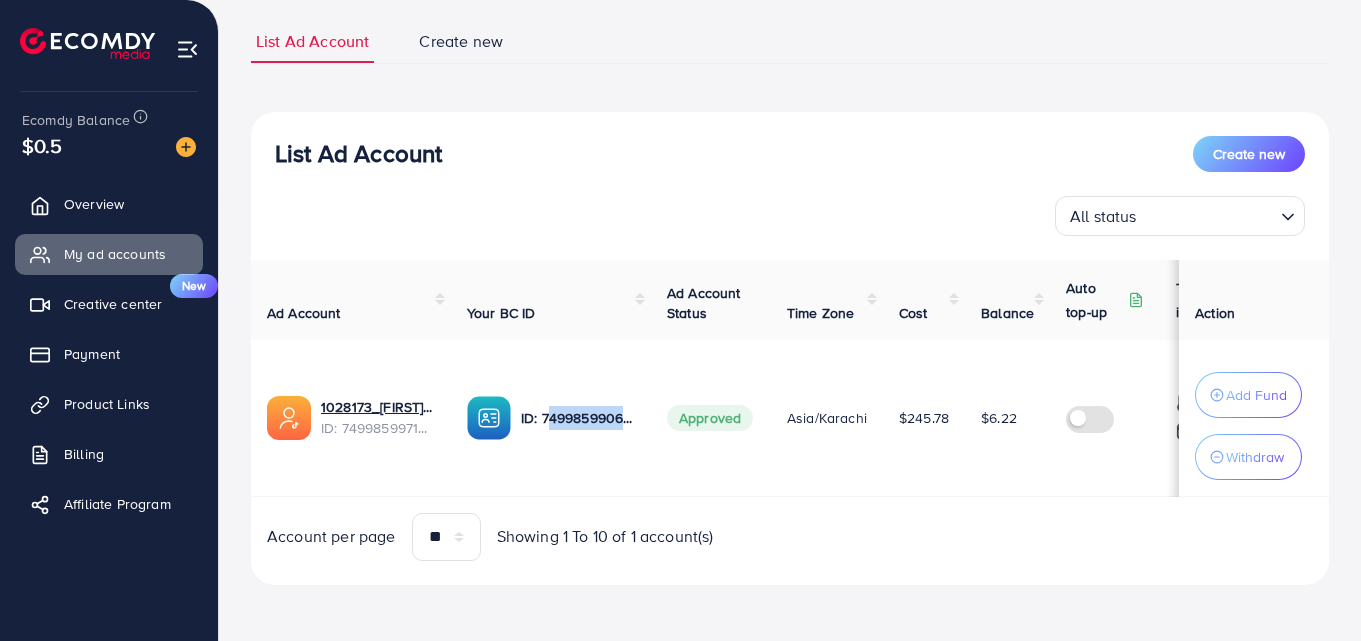 drag, startPoint x: 550, startPoint y: 421, endPoint x: 628, endPoint y: 415, distance: 78.23043 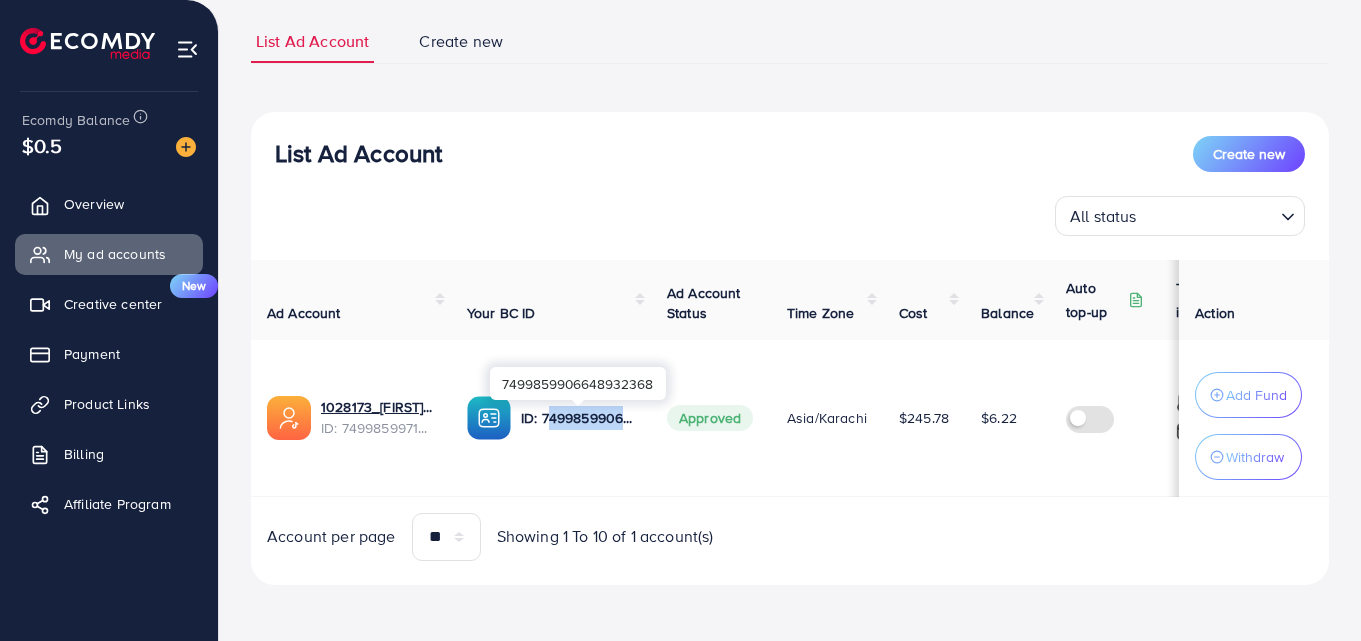 click on "ID: 7499859906648932368" at bounding box center (578, 418) 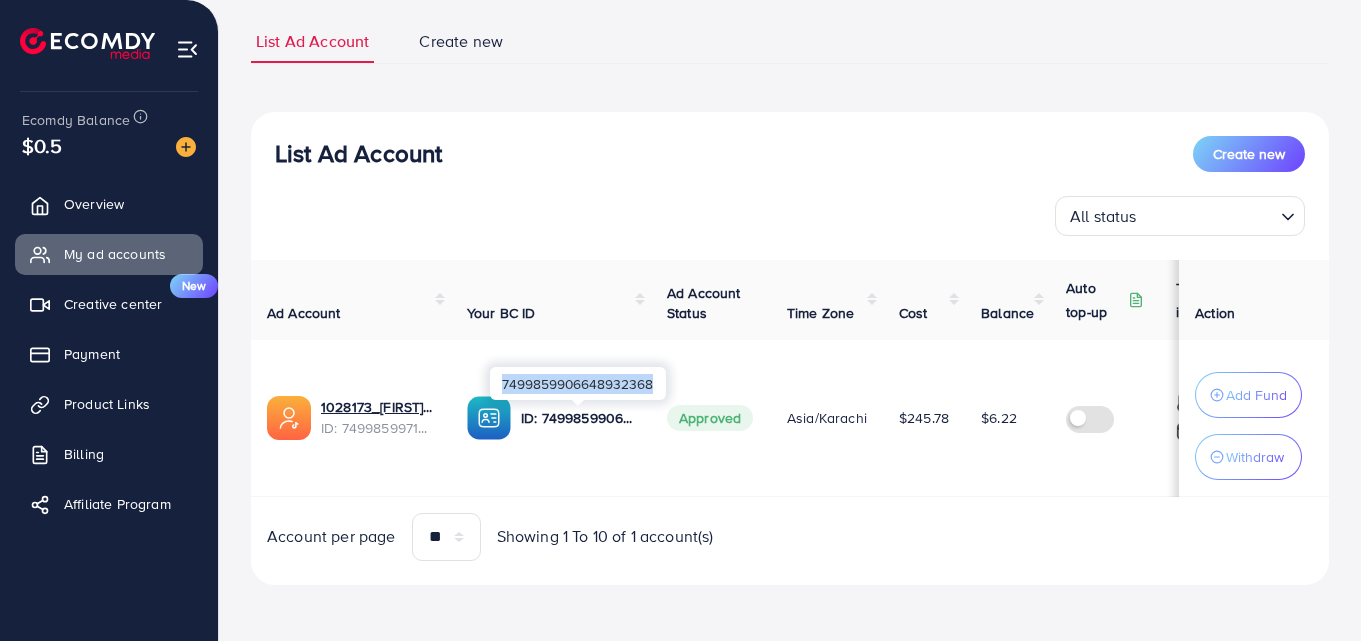 drag, startPoint x: 504, startPoint y: 378, endPoint x: 651, endPoint y: 387, distance: 147.27525 